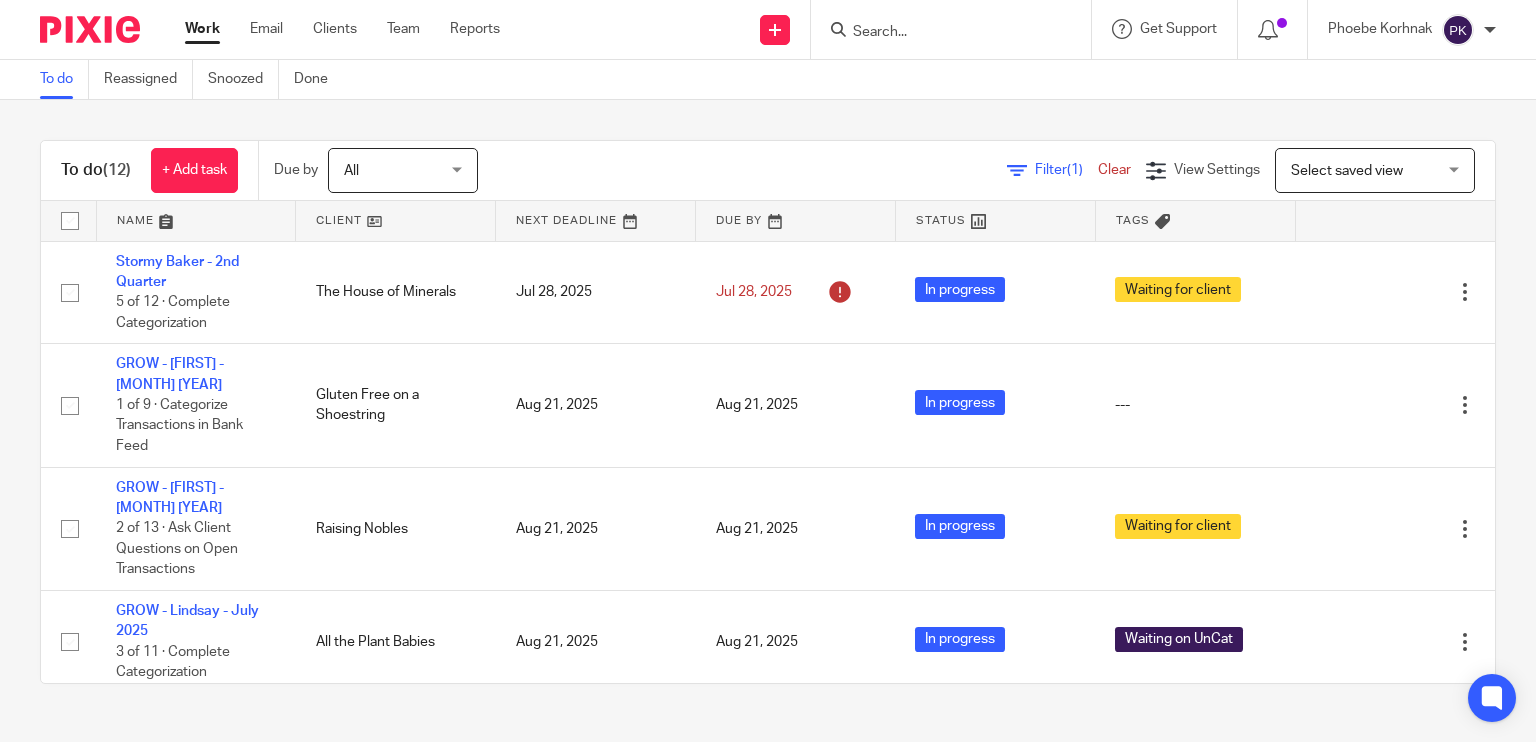 scroll, scrollTop: 0, scrollLeft: 0, axis: both 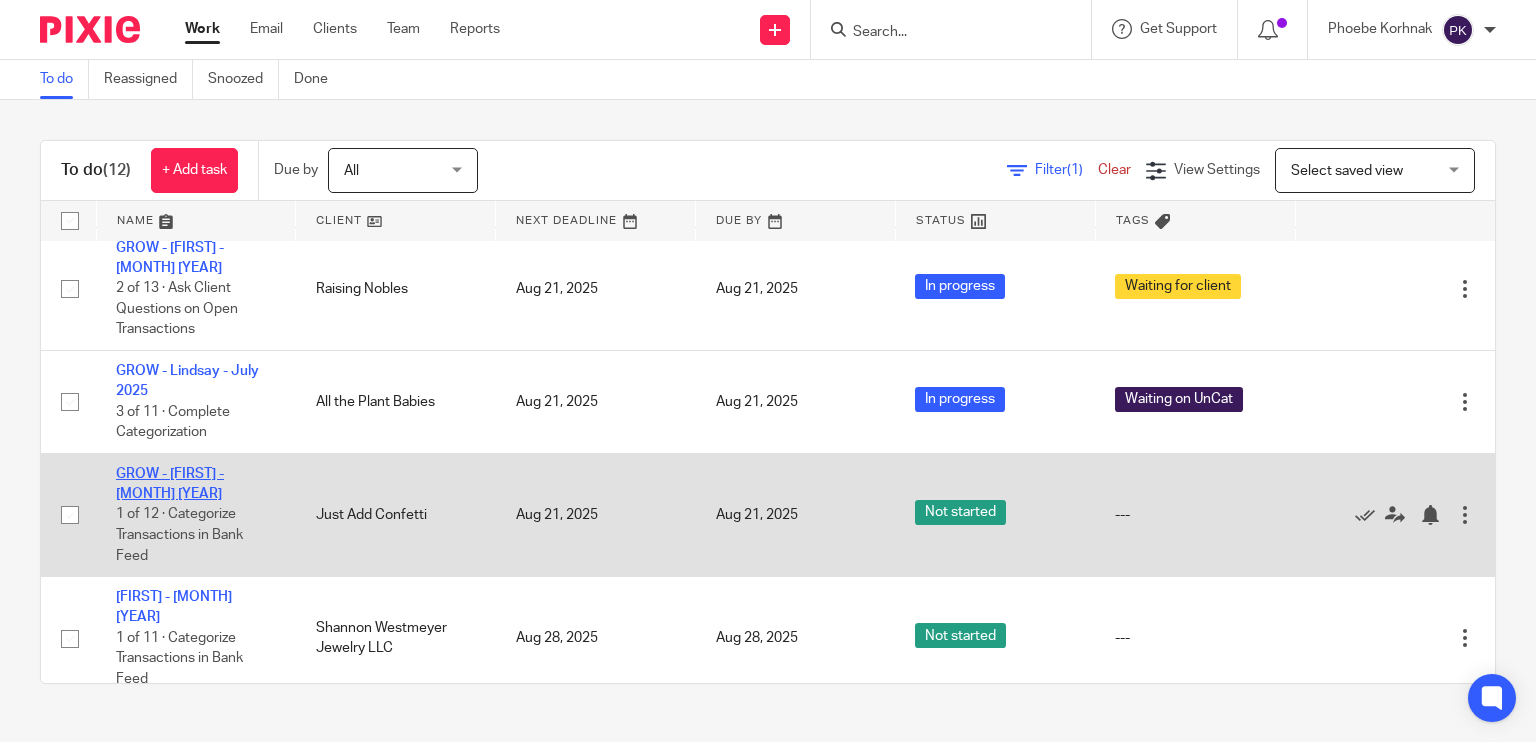 click on "GROW - [NAME] - [DATE]" at bounding box center [170, 484] 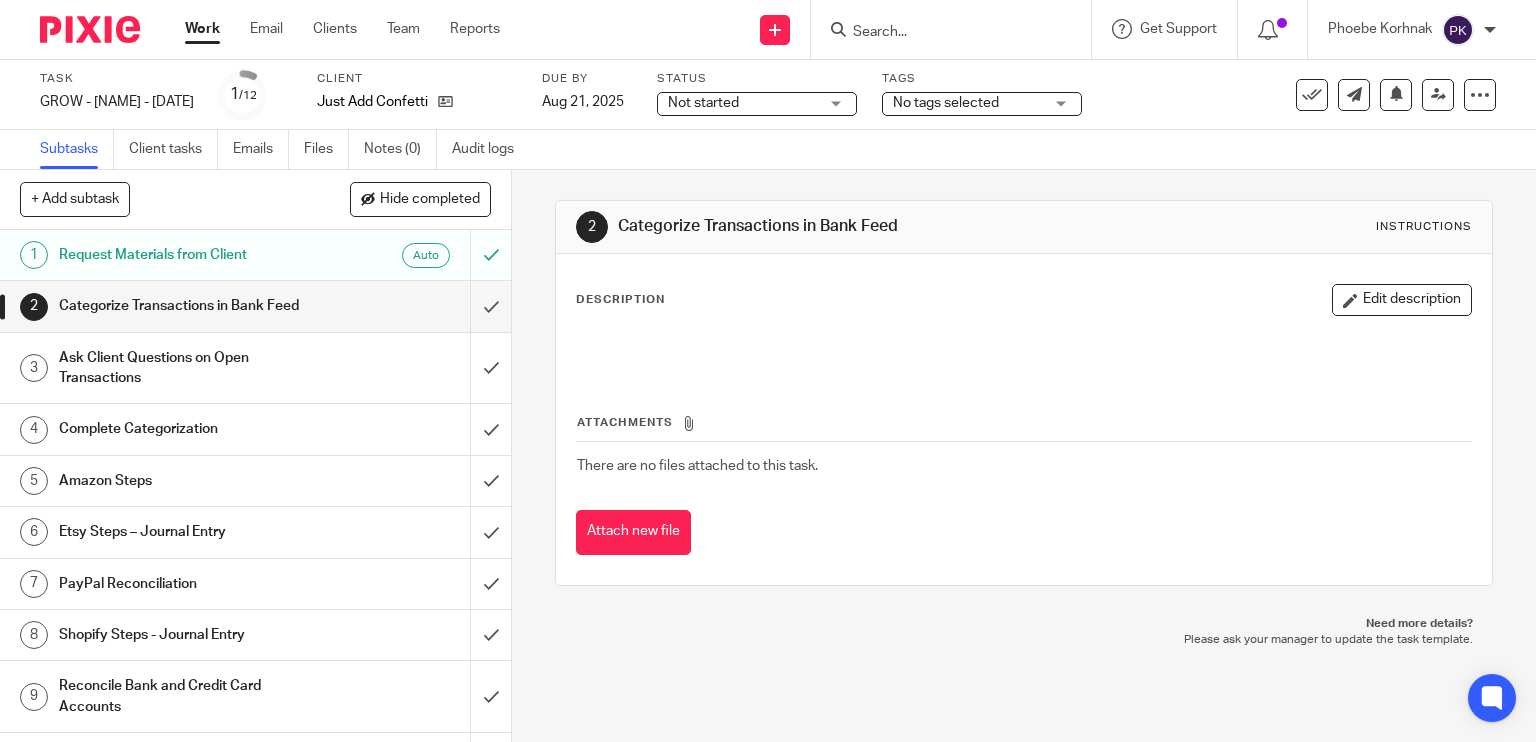 scroll, scrollTop: 0, scrollLeft: 0, axis: both 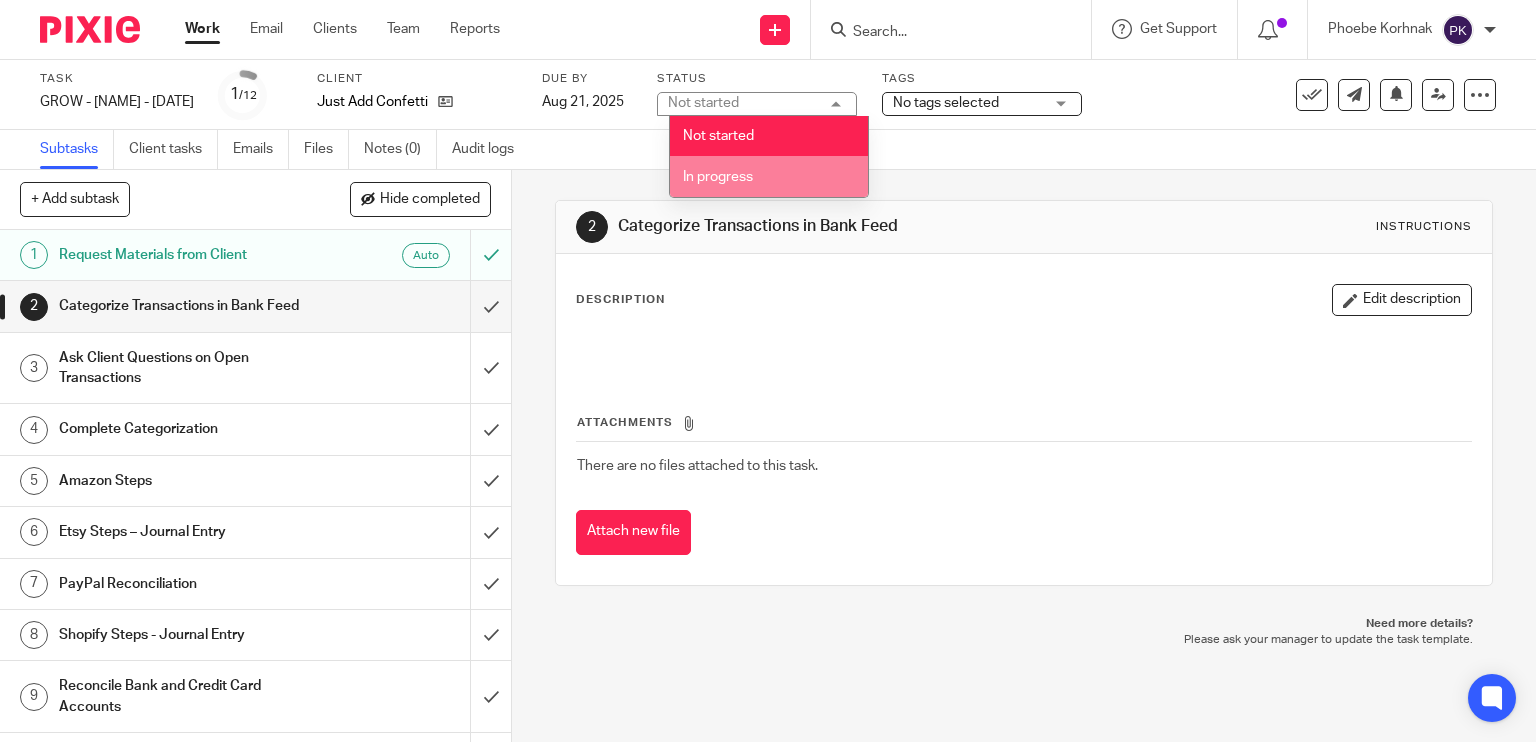 click on "In progress" at bounding box center (769, 176) 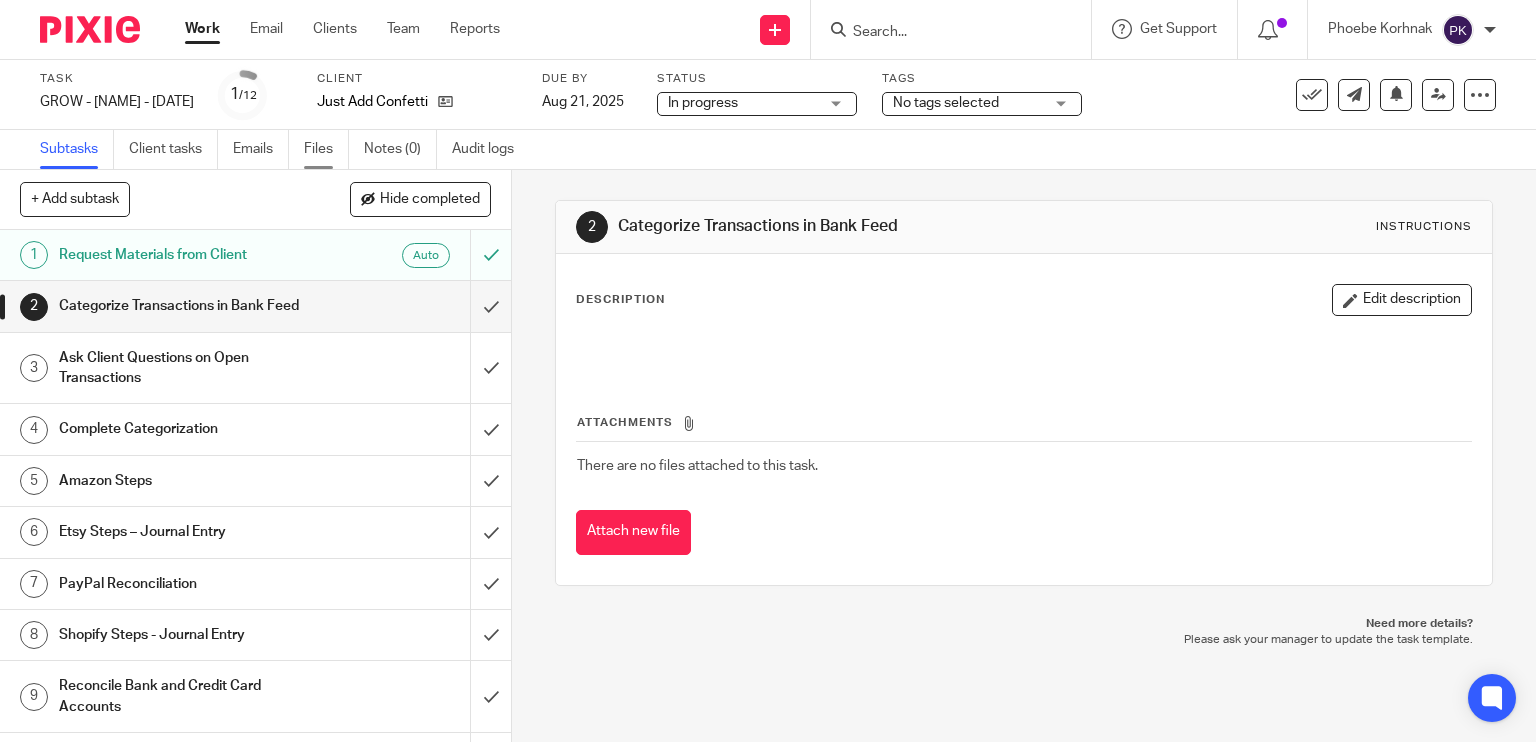 click on "Files" at bounding box center [326, 149] 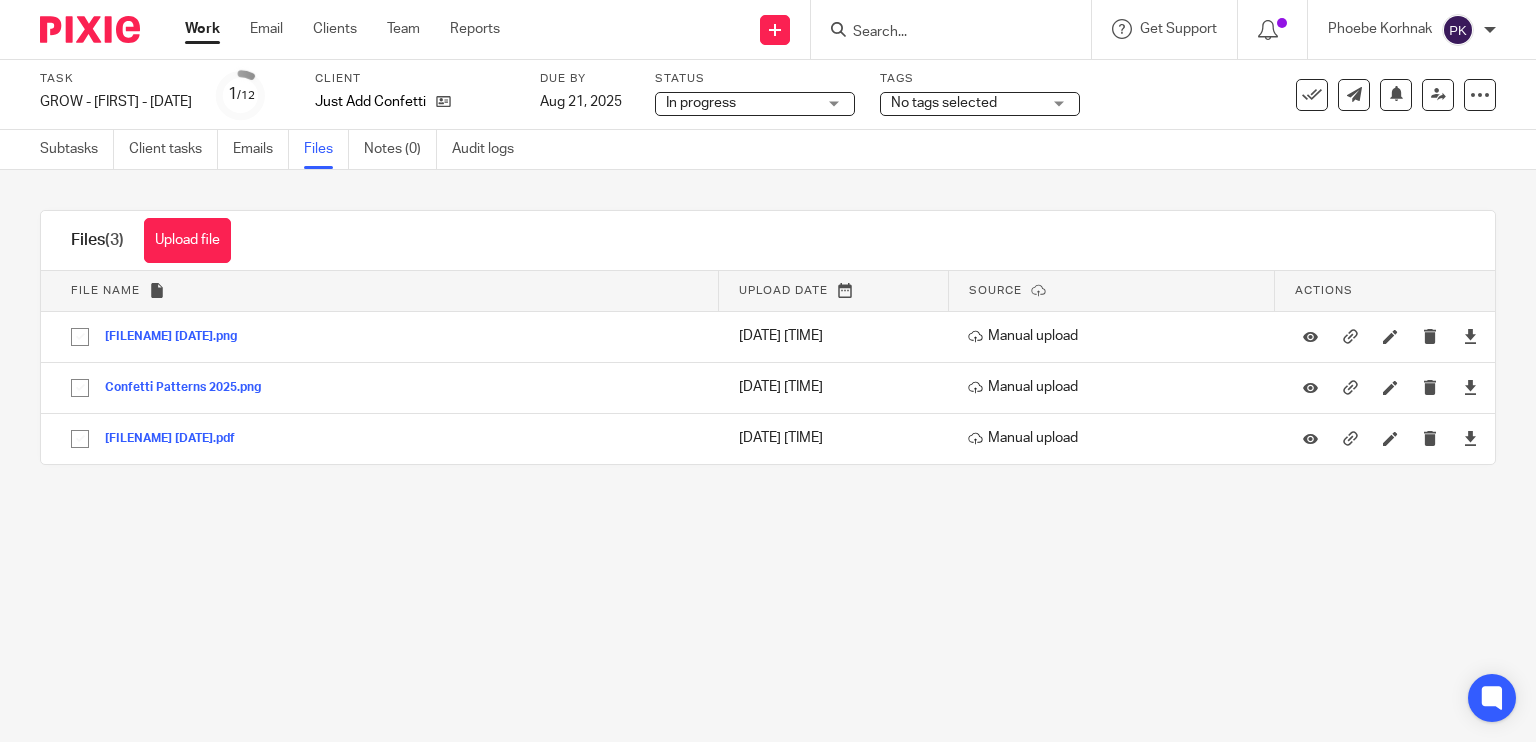 scroll, scrollTop: 0, scrollLeft: 0, axis: both 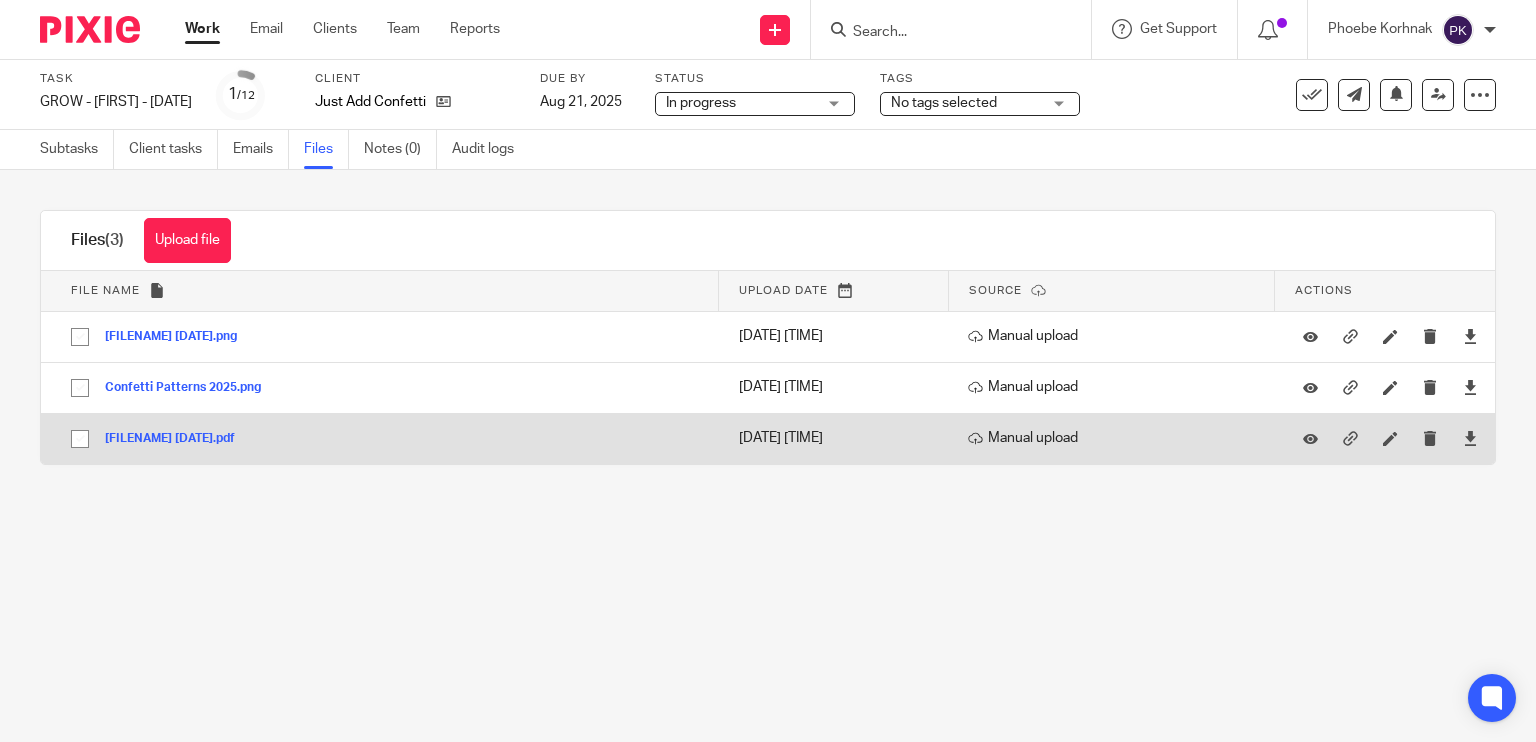 click on "2025Jul1-2025Jul31CustomSummary.pdf" at bounding box center [177, 439] 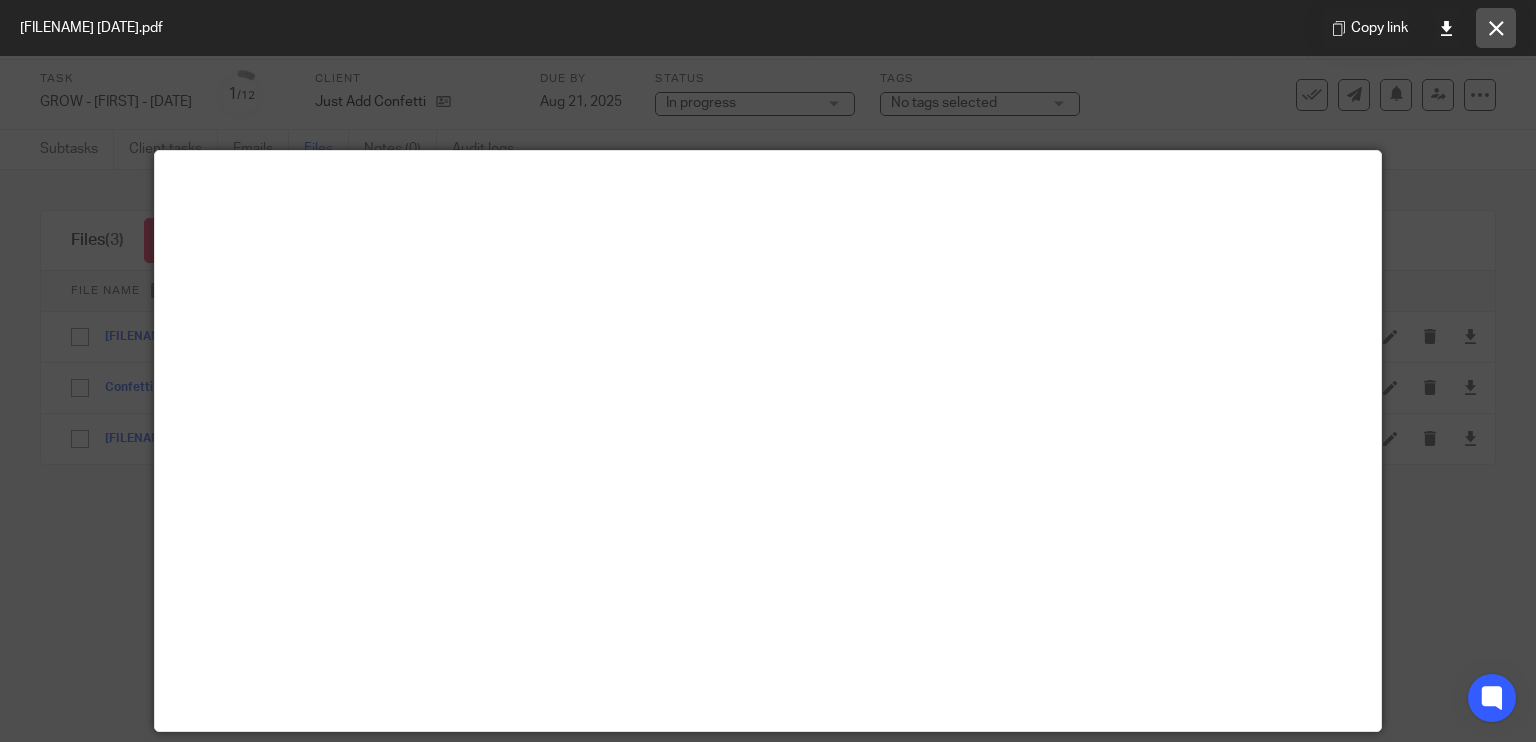 click at bounding box center (1496, 28) 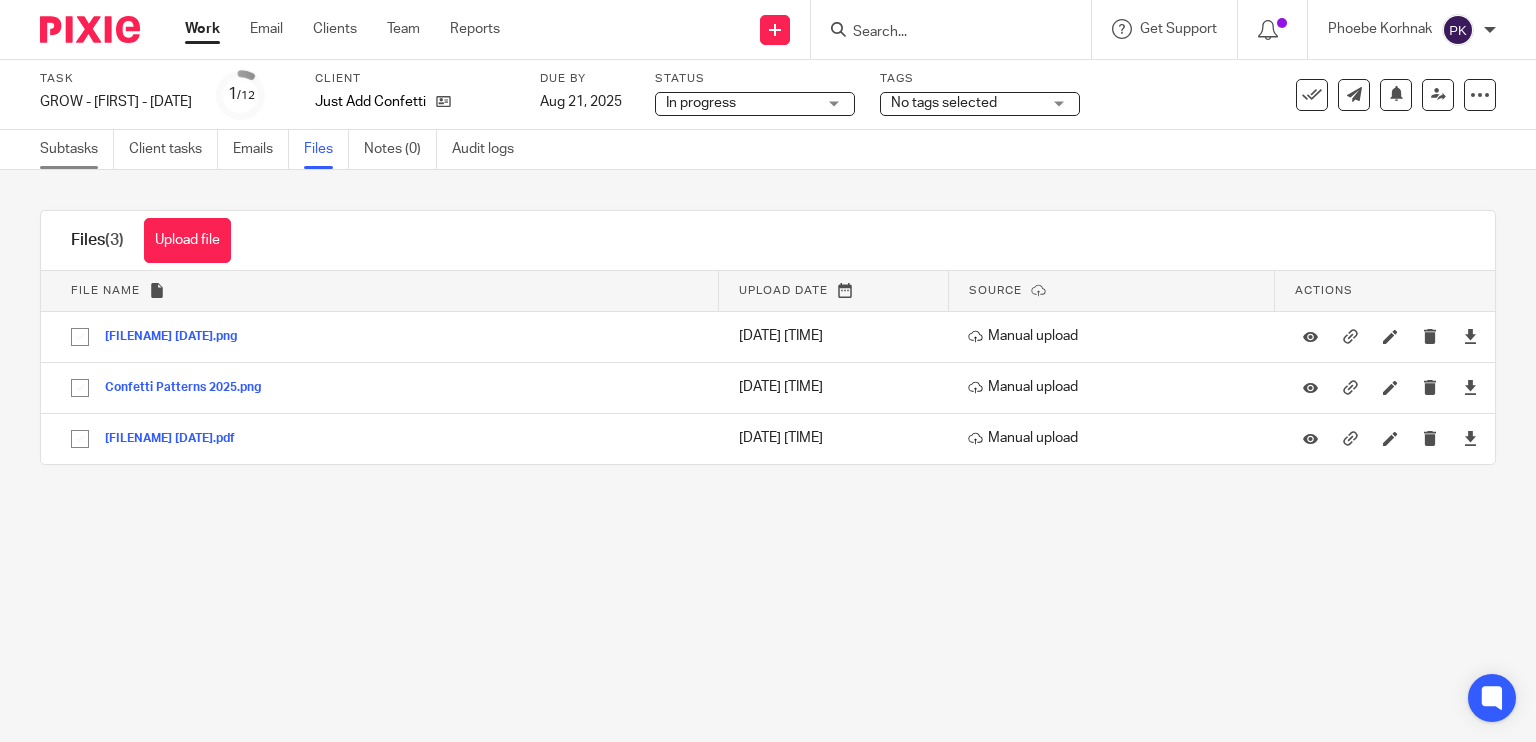 click on "Subtasks" at bounding box center (77, 149) 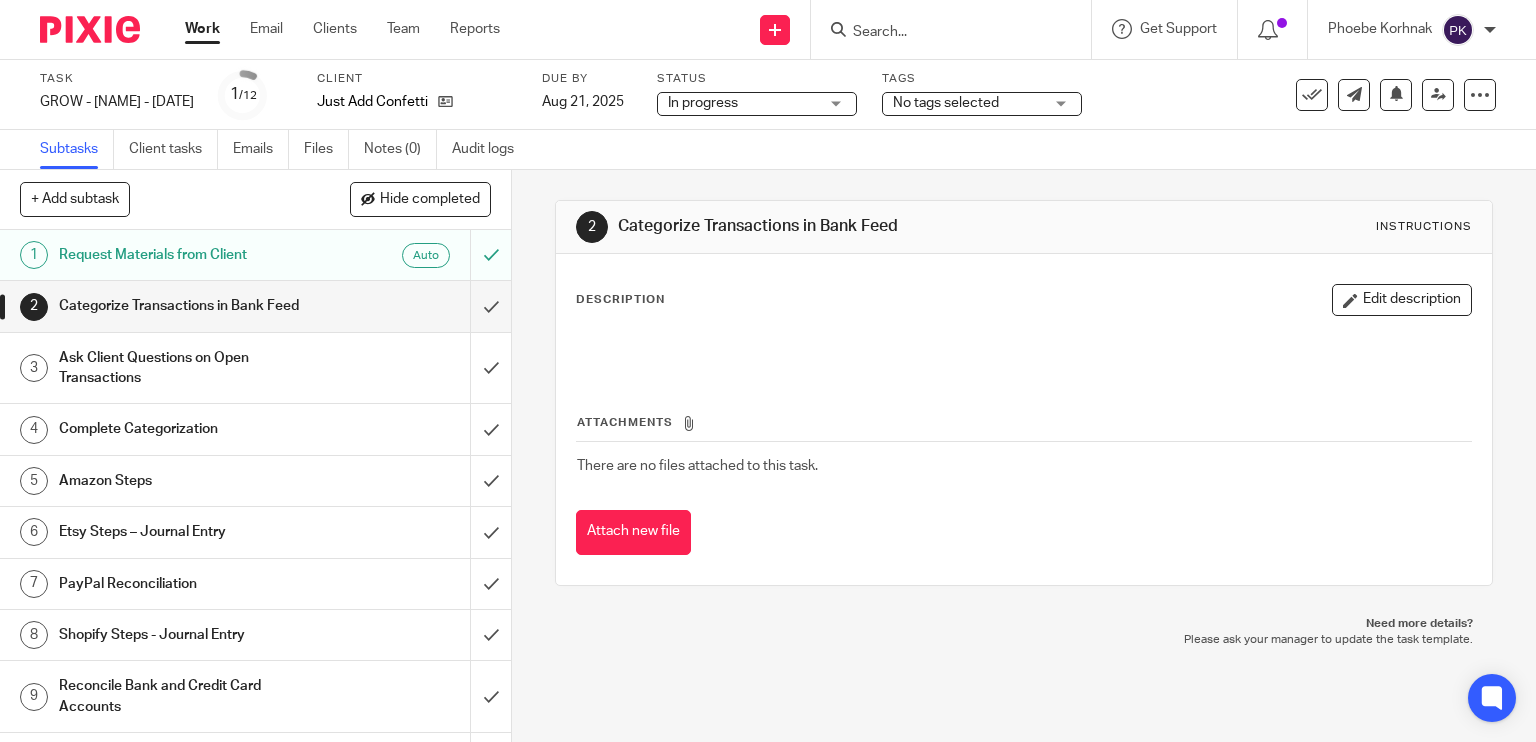 scroll, scrollTop: 0, scrollLeft: 0, axis: both 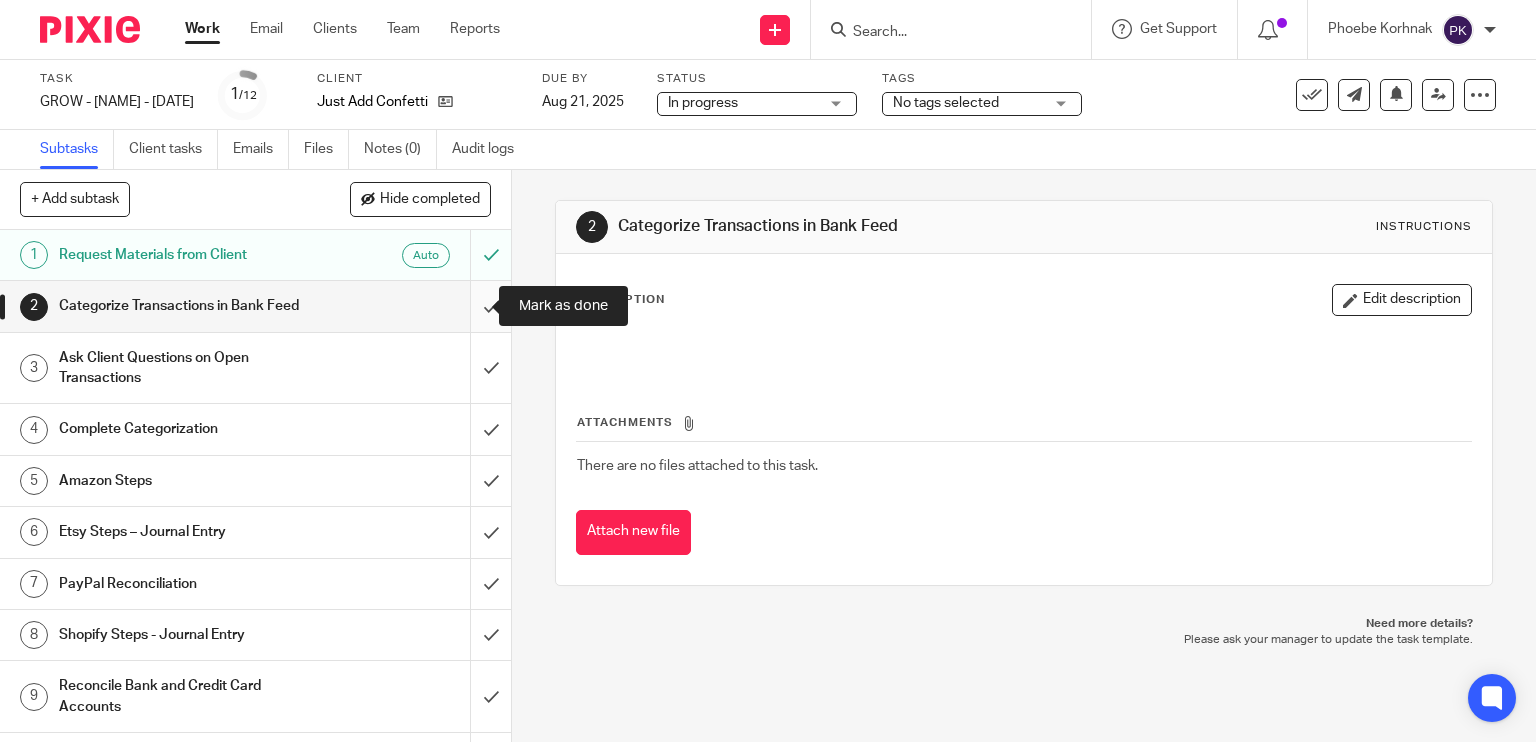 click at bounding box center [255, 306] 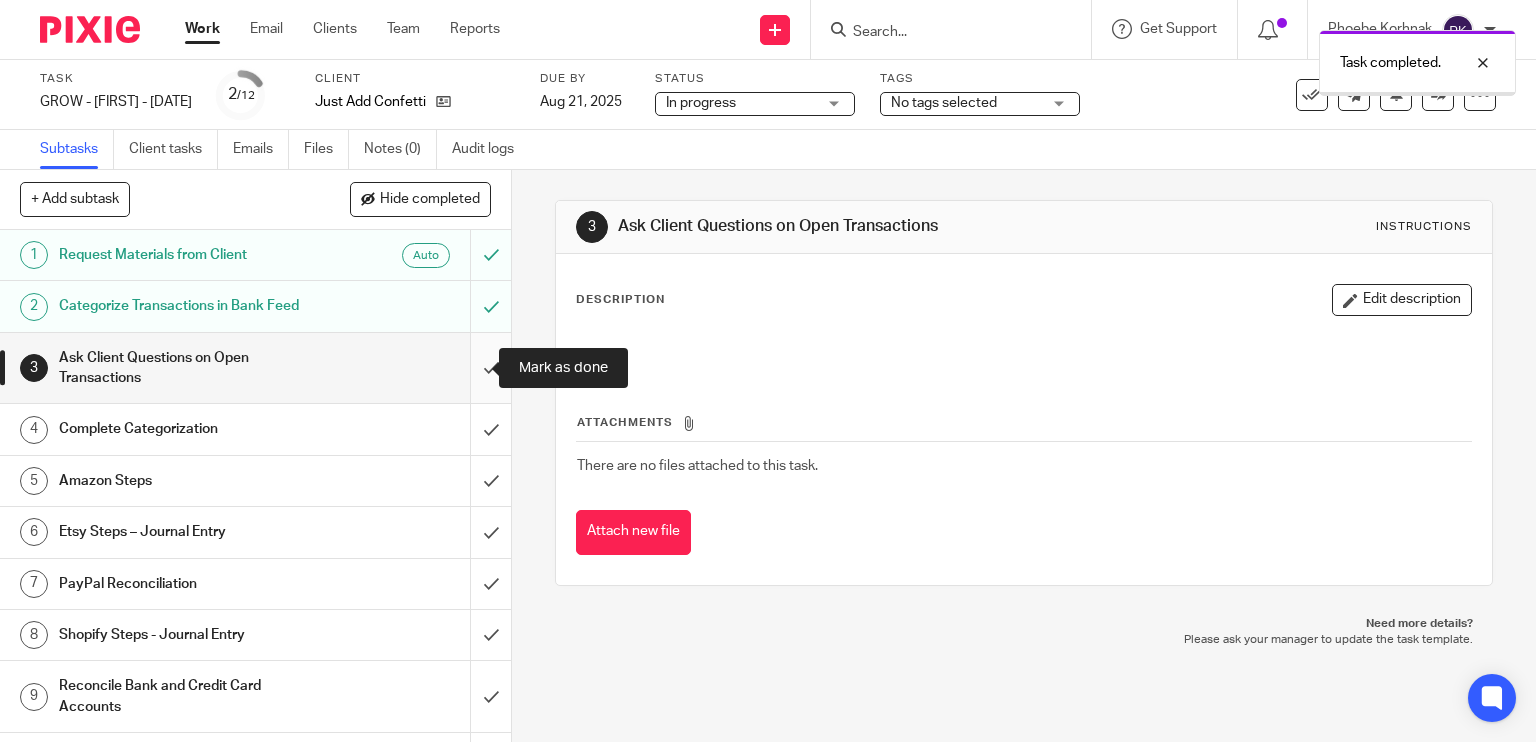 scroll, scrollTop: 0, scrollLeft: 0, axis: both 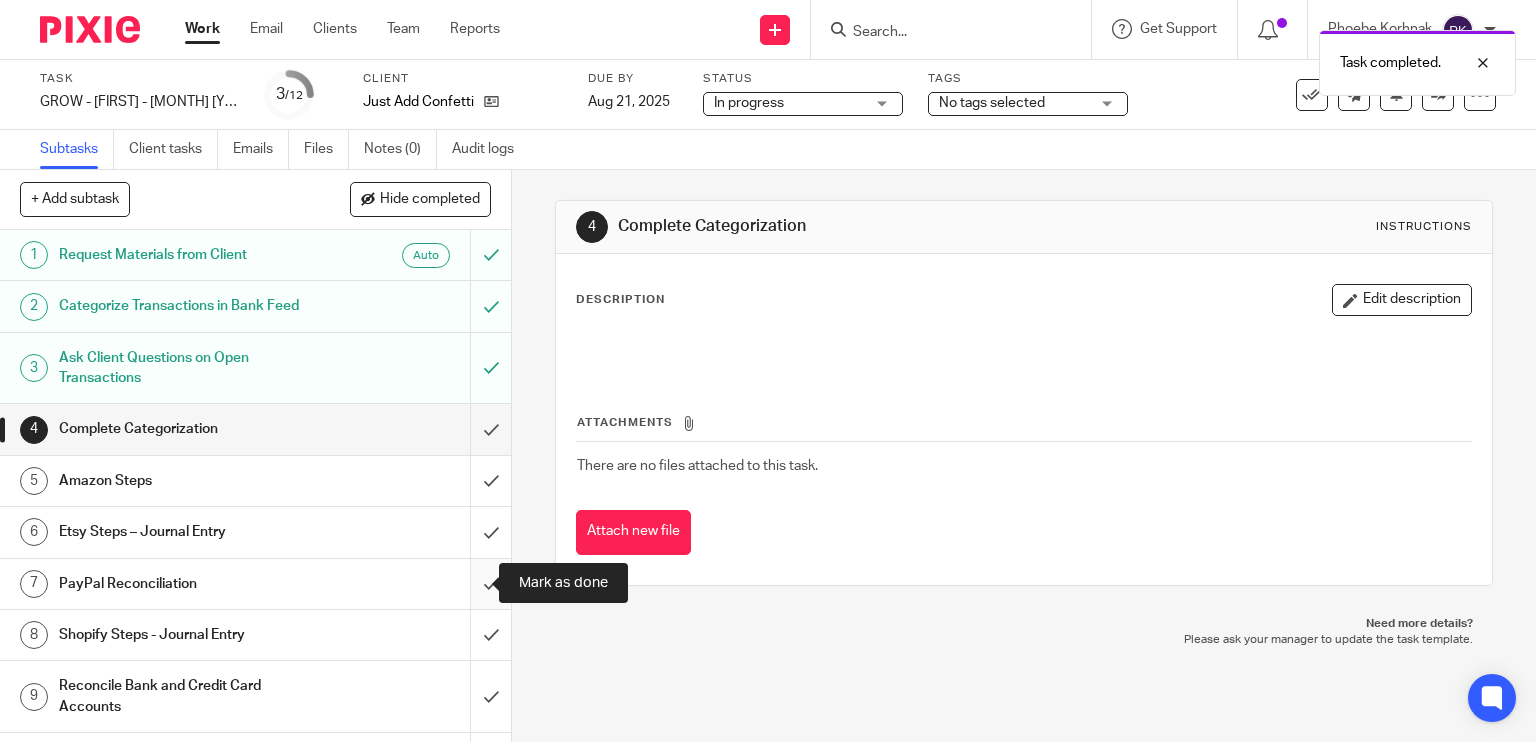 click at bounding box center (255, 584) 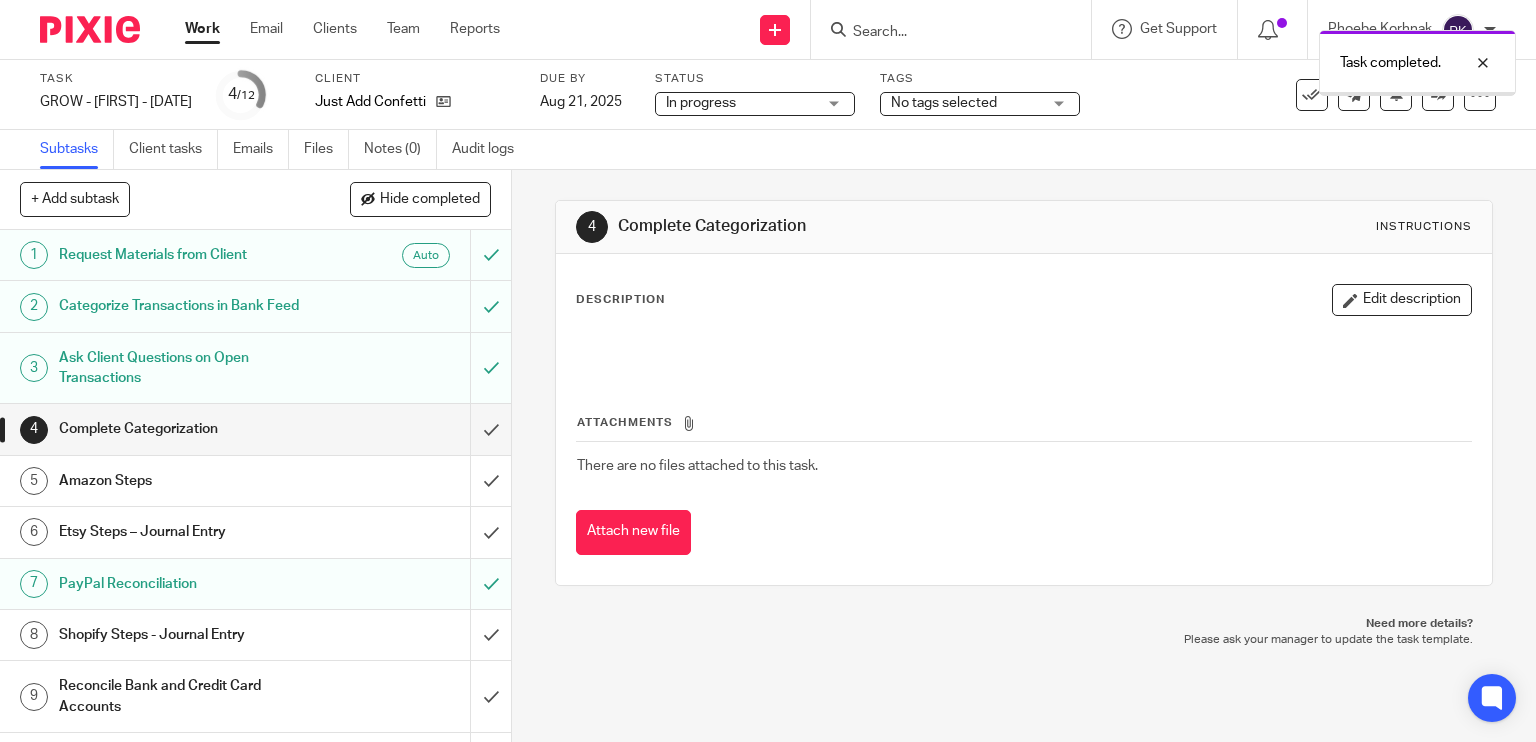 scroll, scrollTop: 0, scrollLeft: 0, axis: both 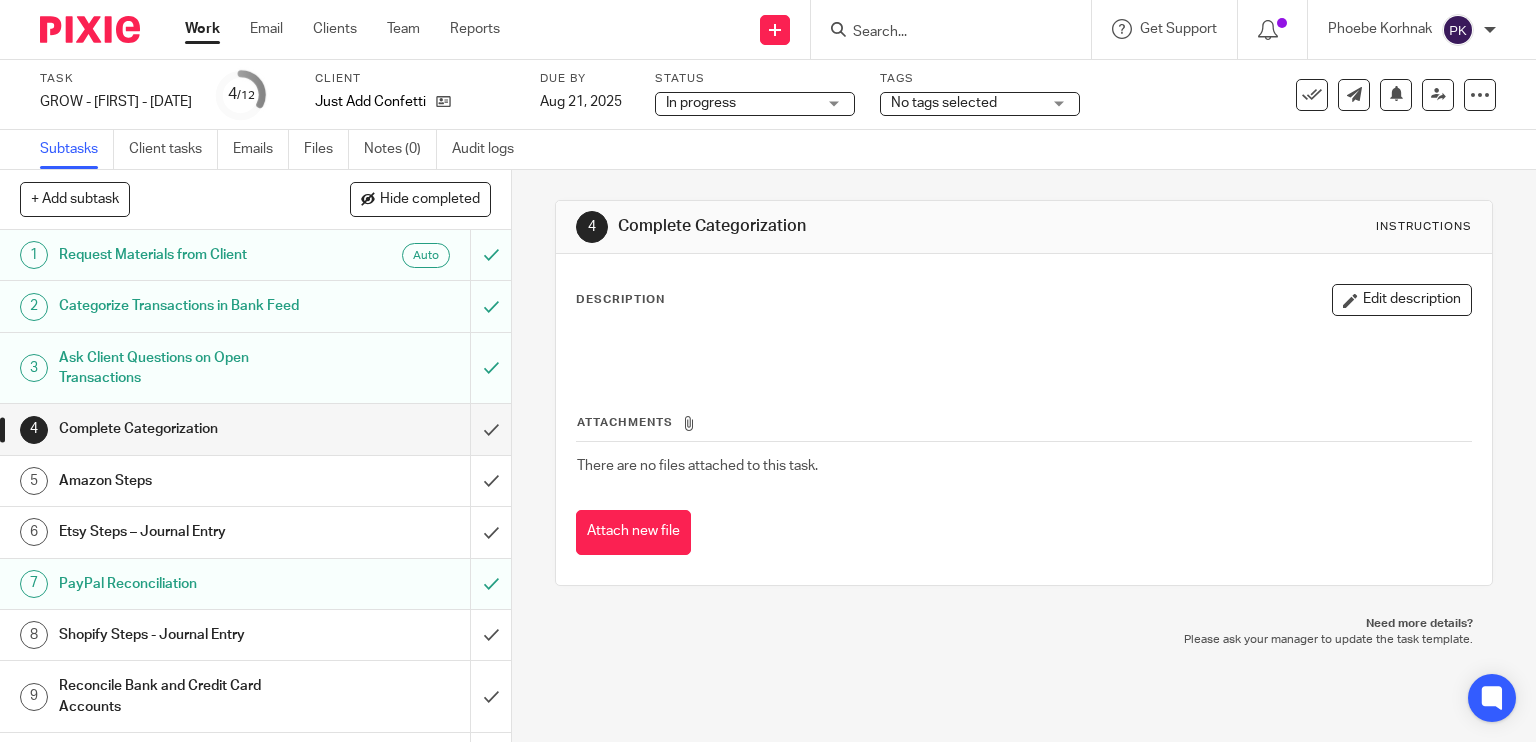 click on "Work" at bounding box center [202, 29] 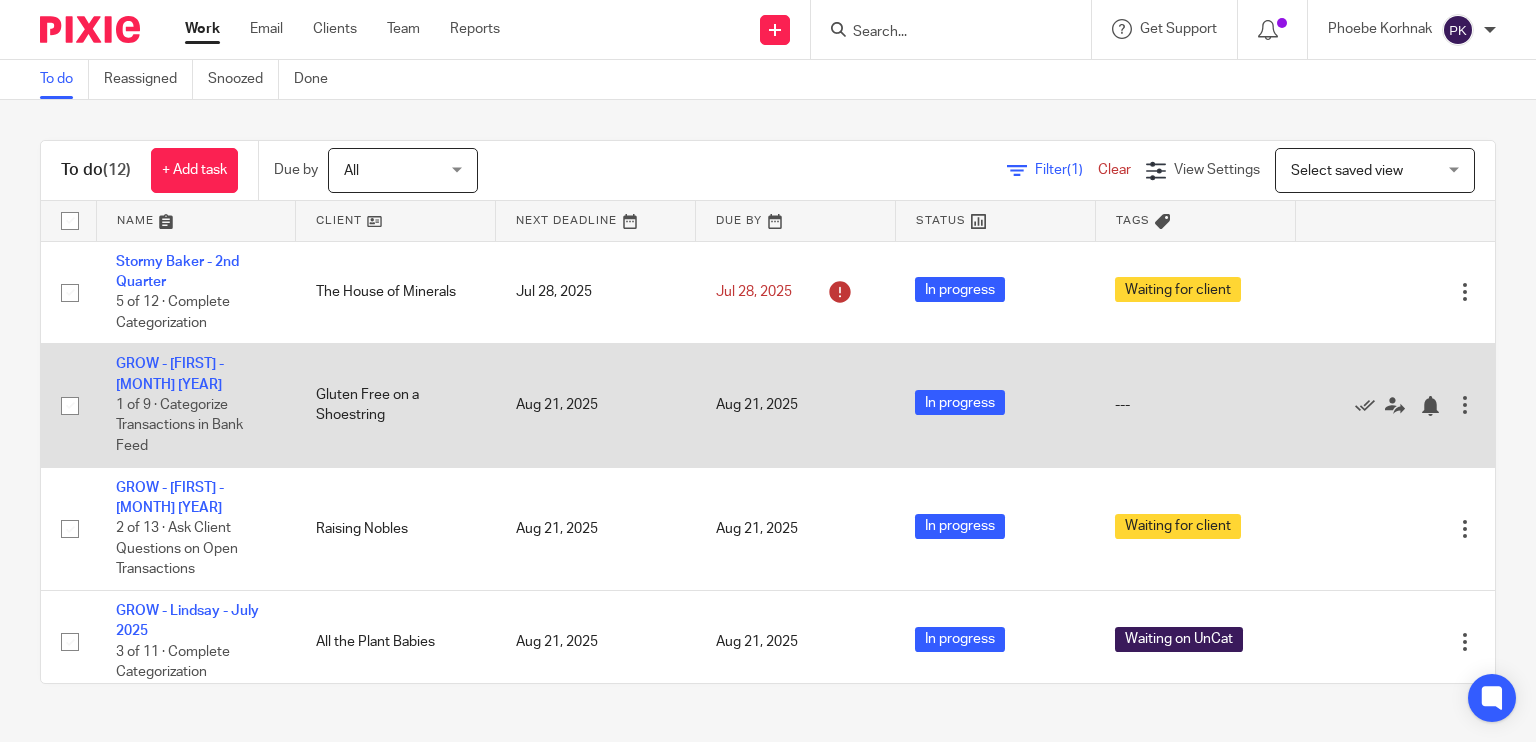 scroll, scrollTop: 0, scrollLeft: 0, axis: both 